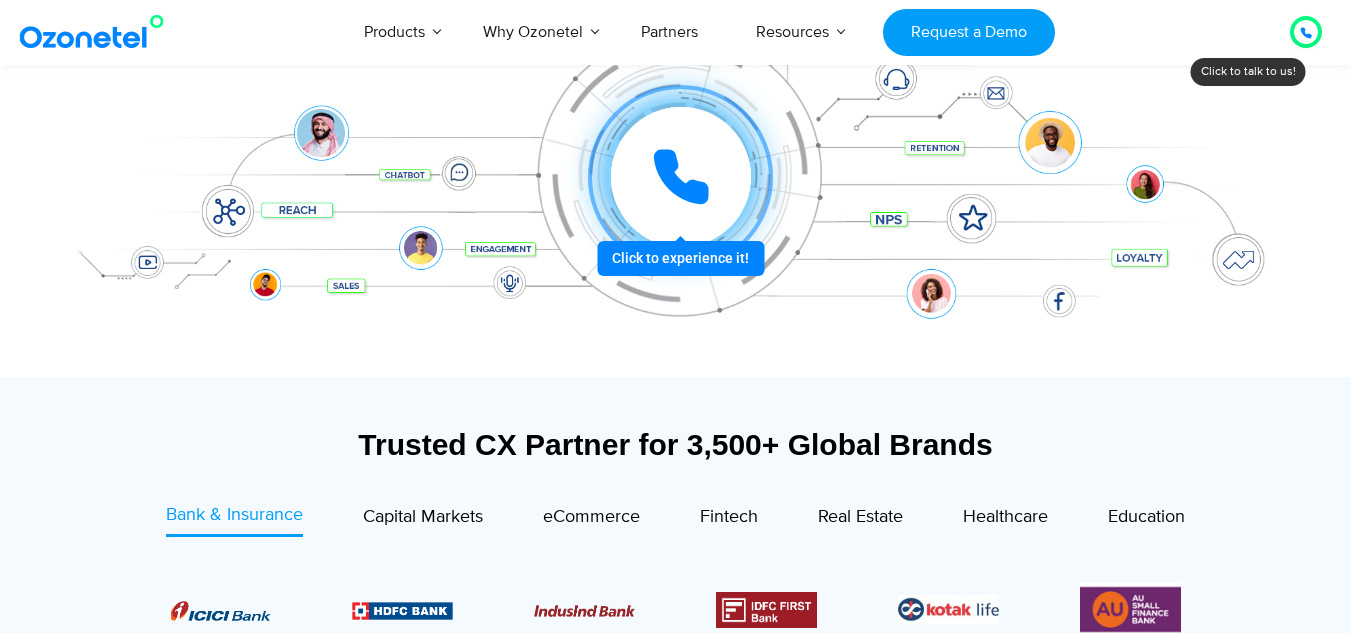 scroll, scrollTop: 409, scrollLeft: 0, axis: vertical 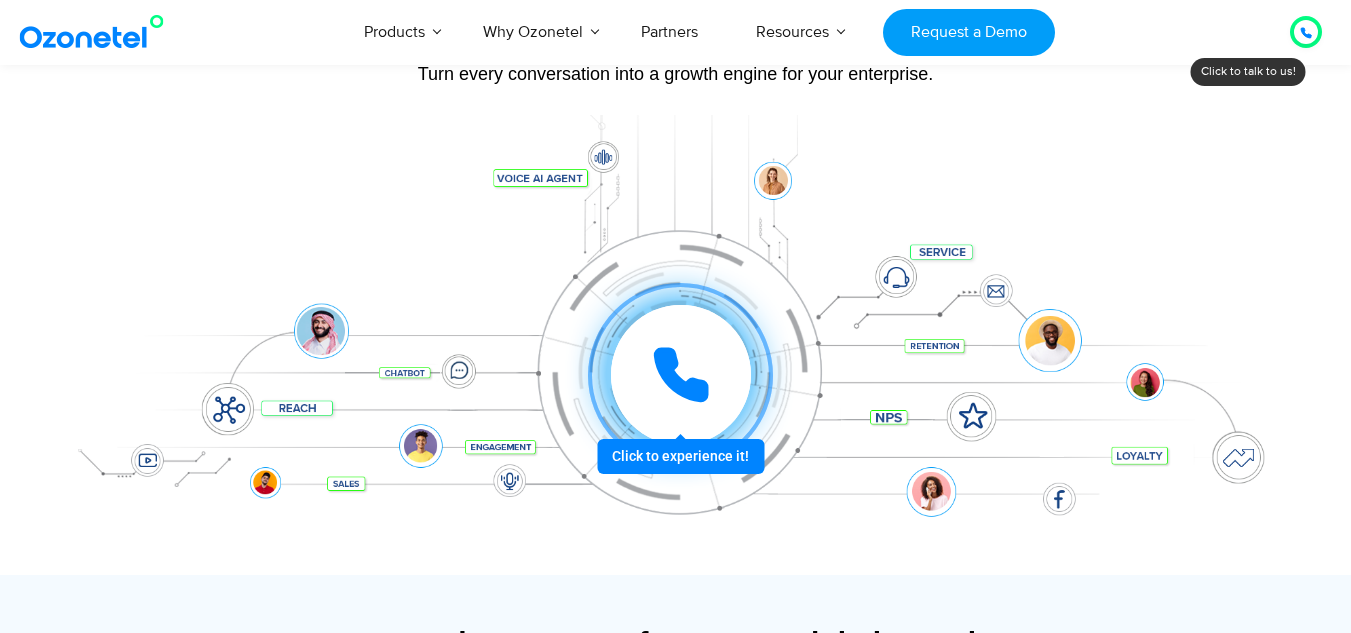 click at bounding box center (681, 375) 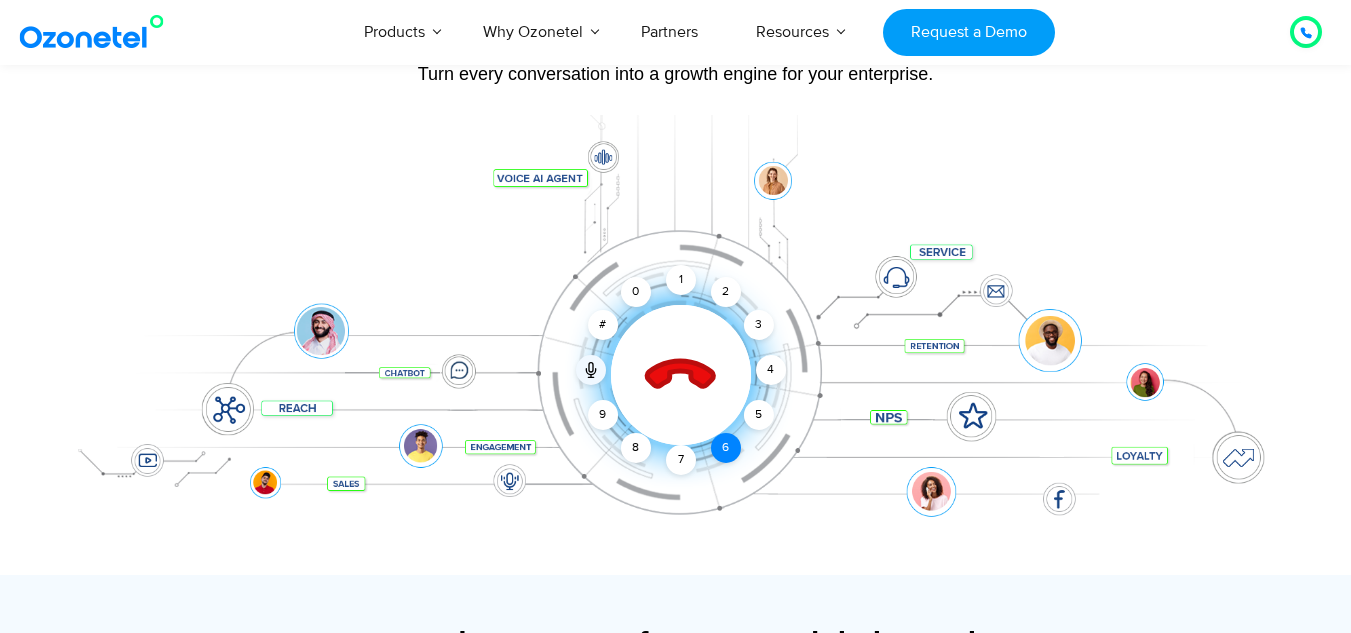 click on "6" at bounding box center (726, 448) 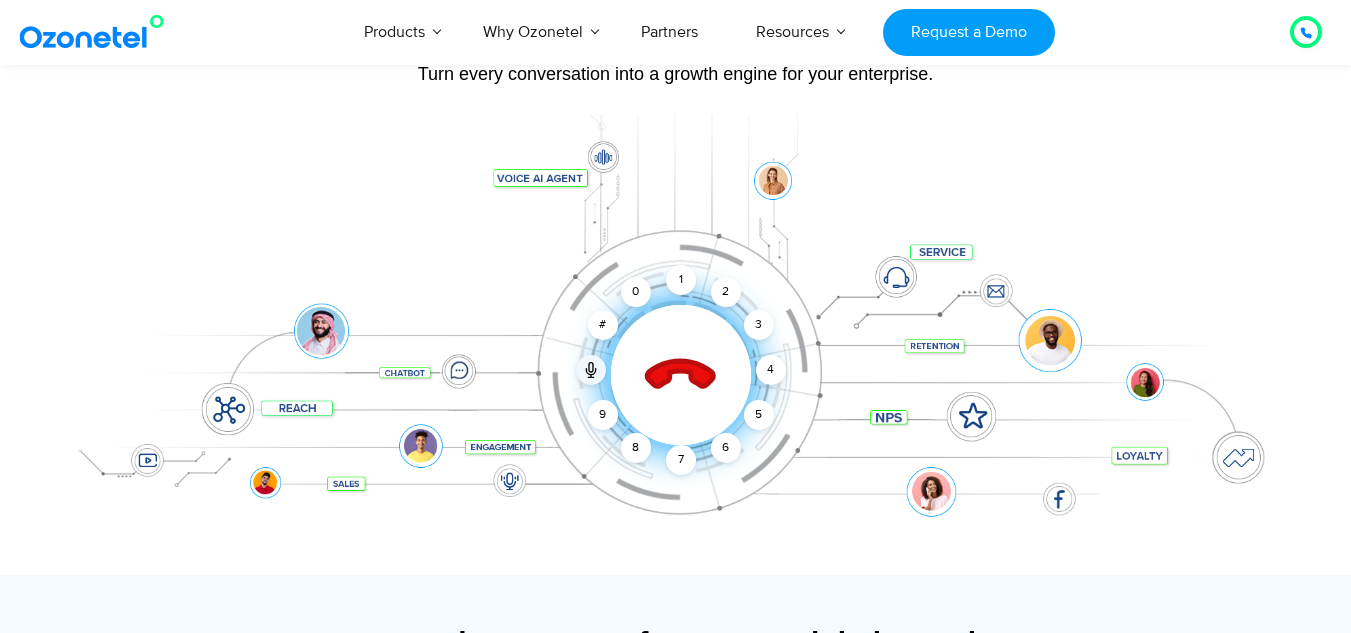 click at bounding box center (676, 345) 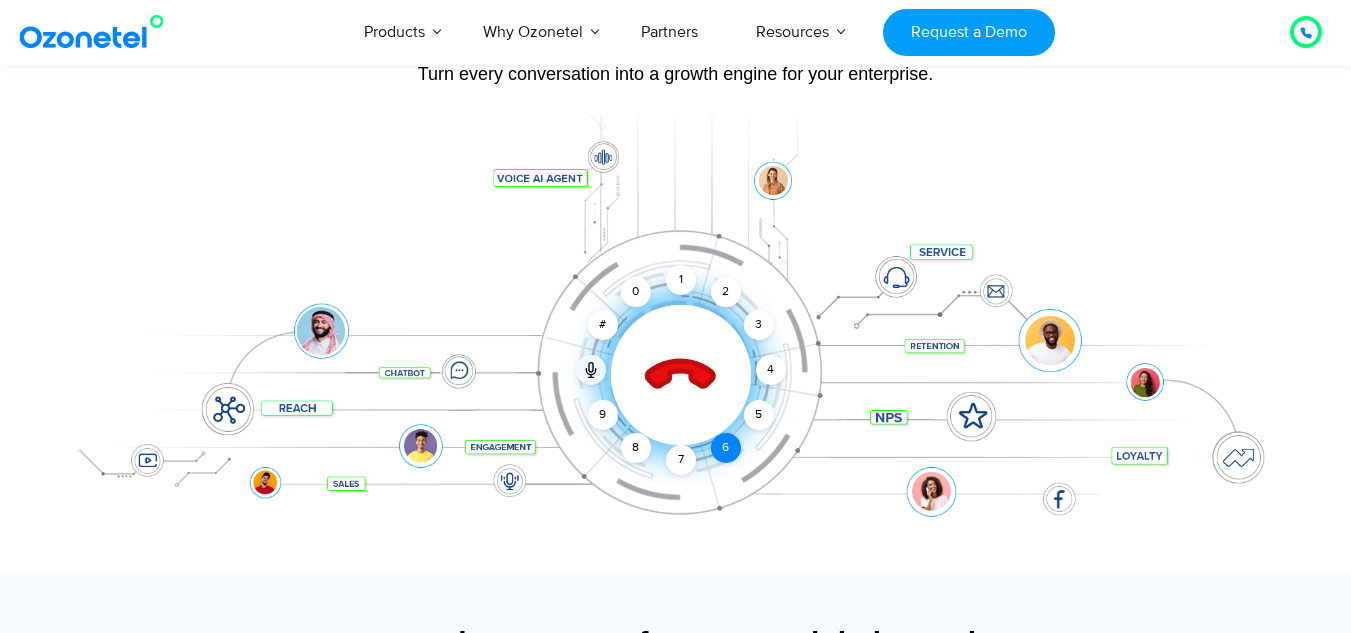 click on "6" at bounding box center [726, 448] 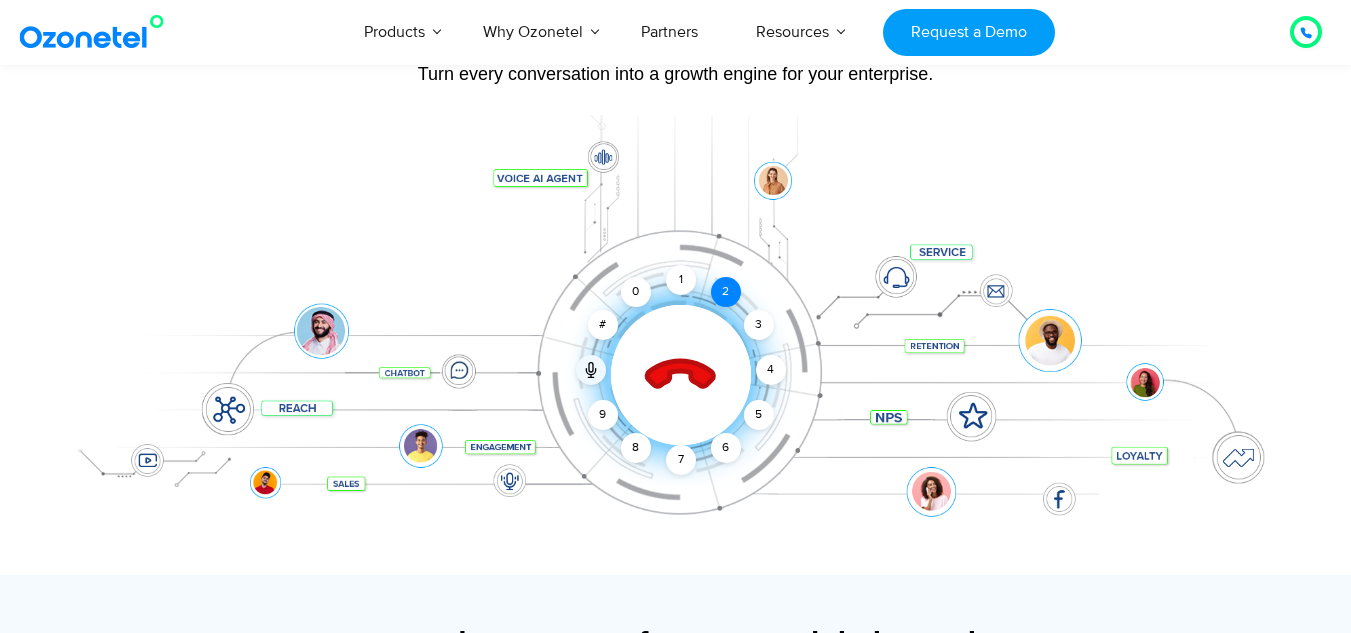 click on "2" at bounding box center [726, 292] 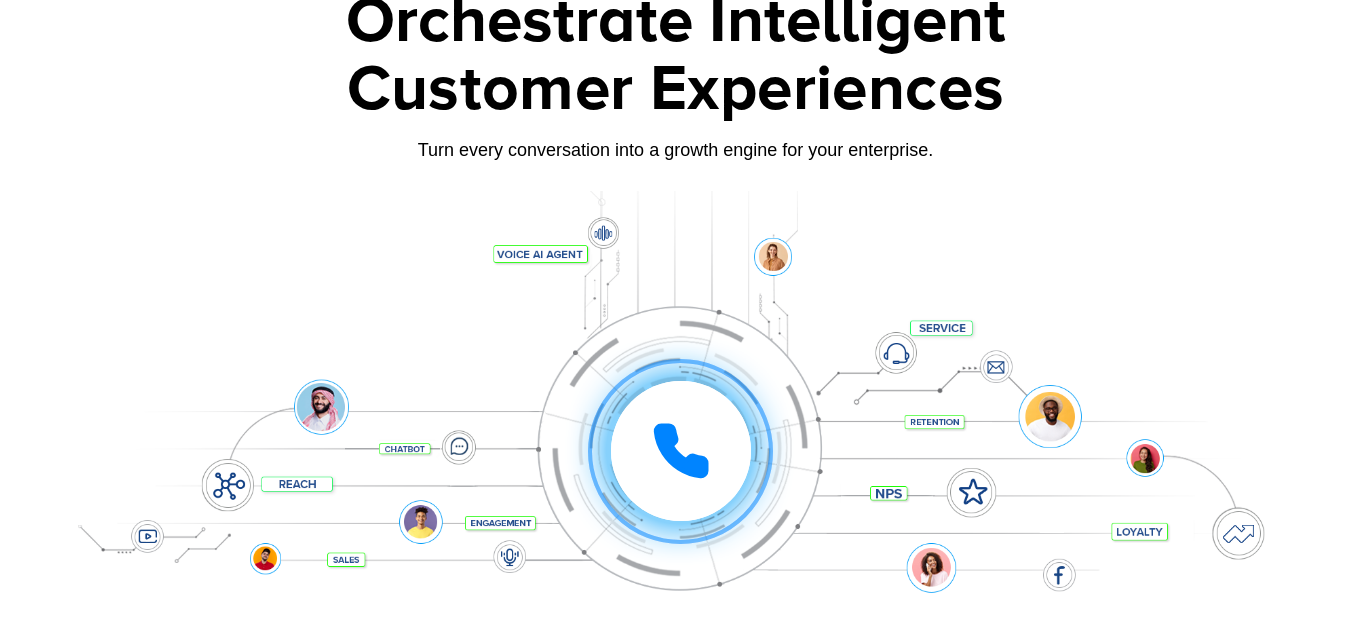scroll, scrollTop: 136, scrollLeft: 0, axis: vertical 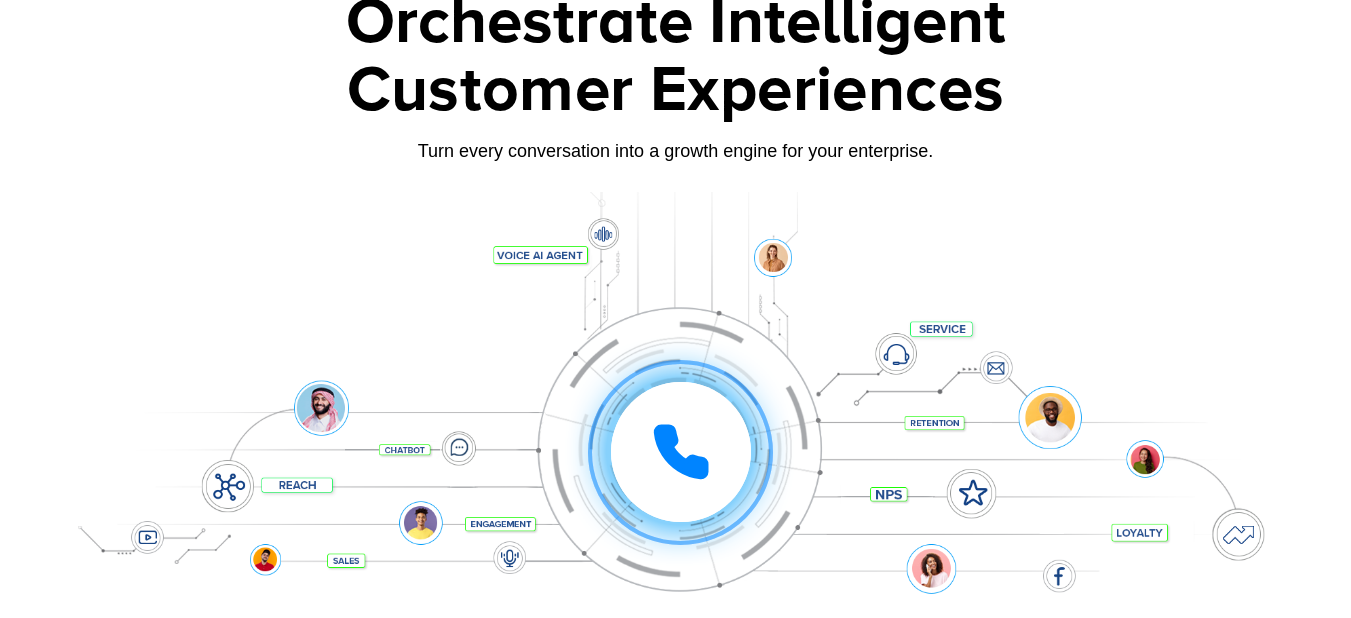 click on "Click to experience it!
Call ended
1 2 3 4 5 6 7 8 9
# 0" at bounding box center (676, 412) 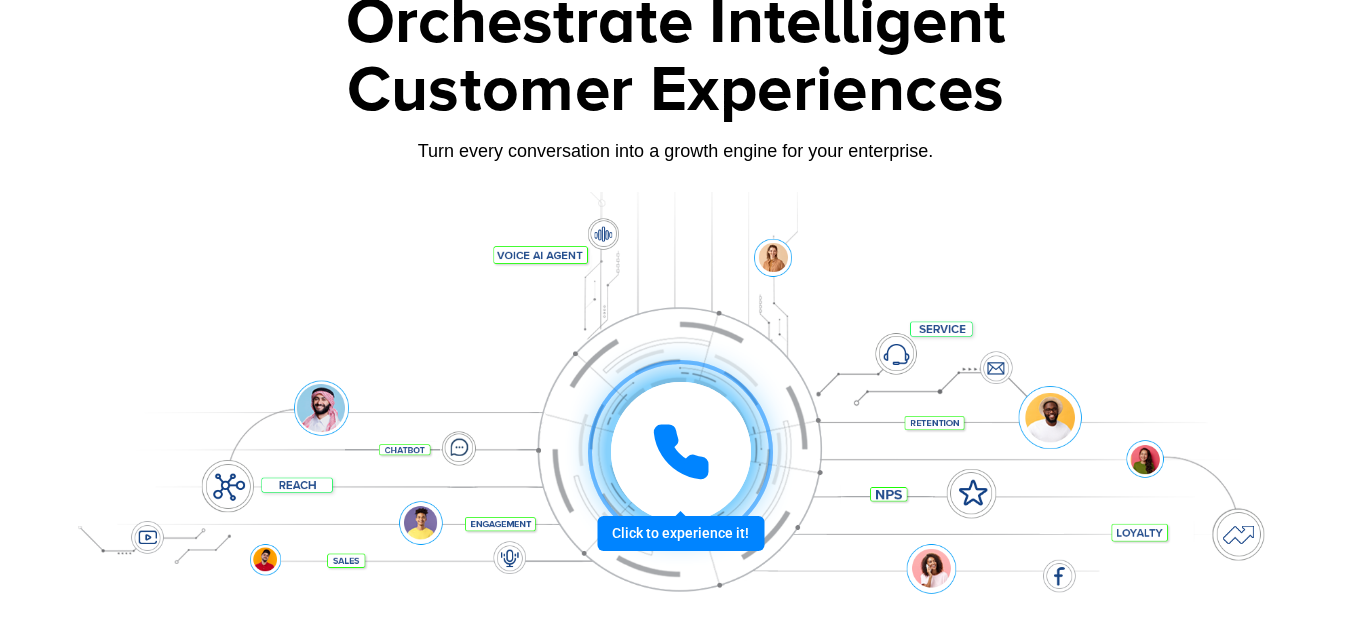 click at bounding box center (680, 452) 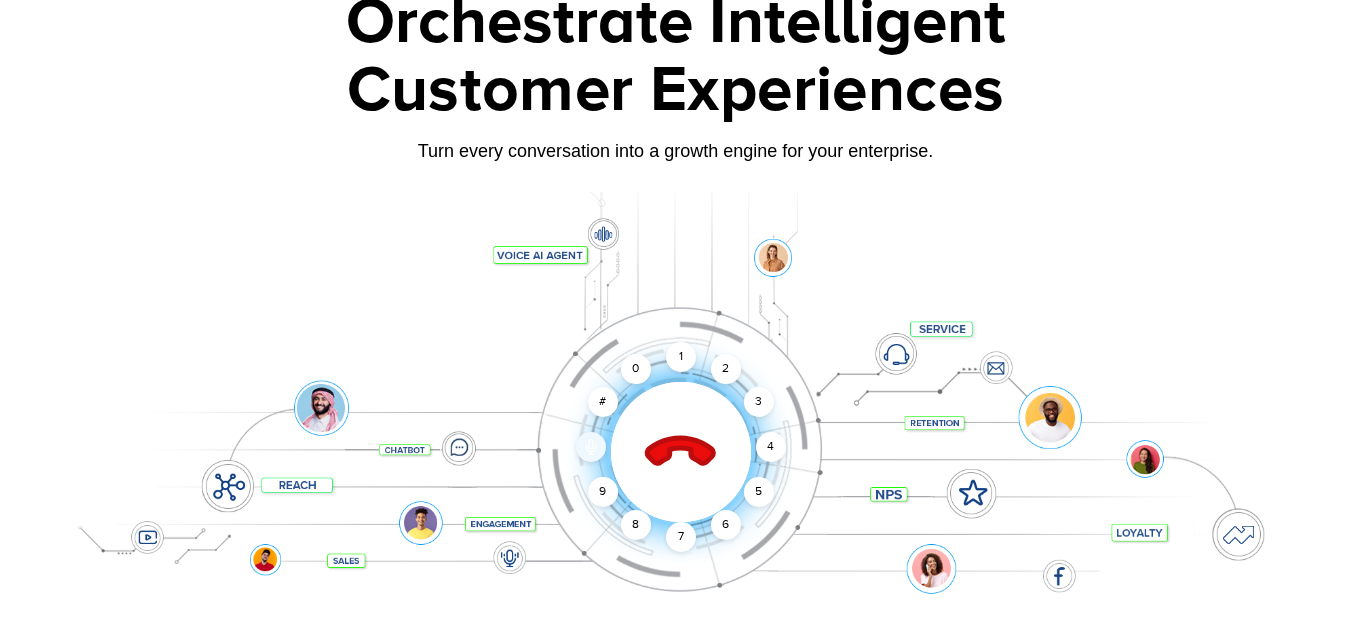 click at bounding box center [591, 447] 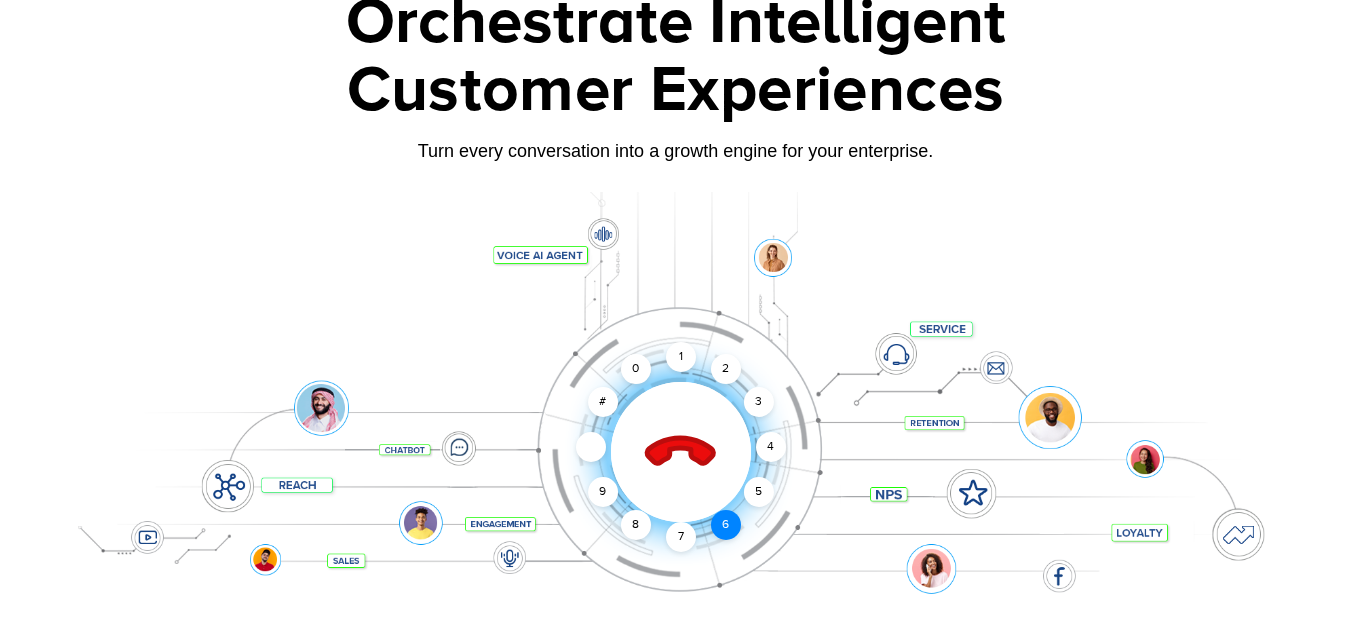 click on "6" at bounding box center [726, 525] 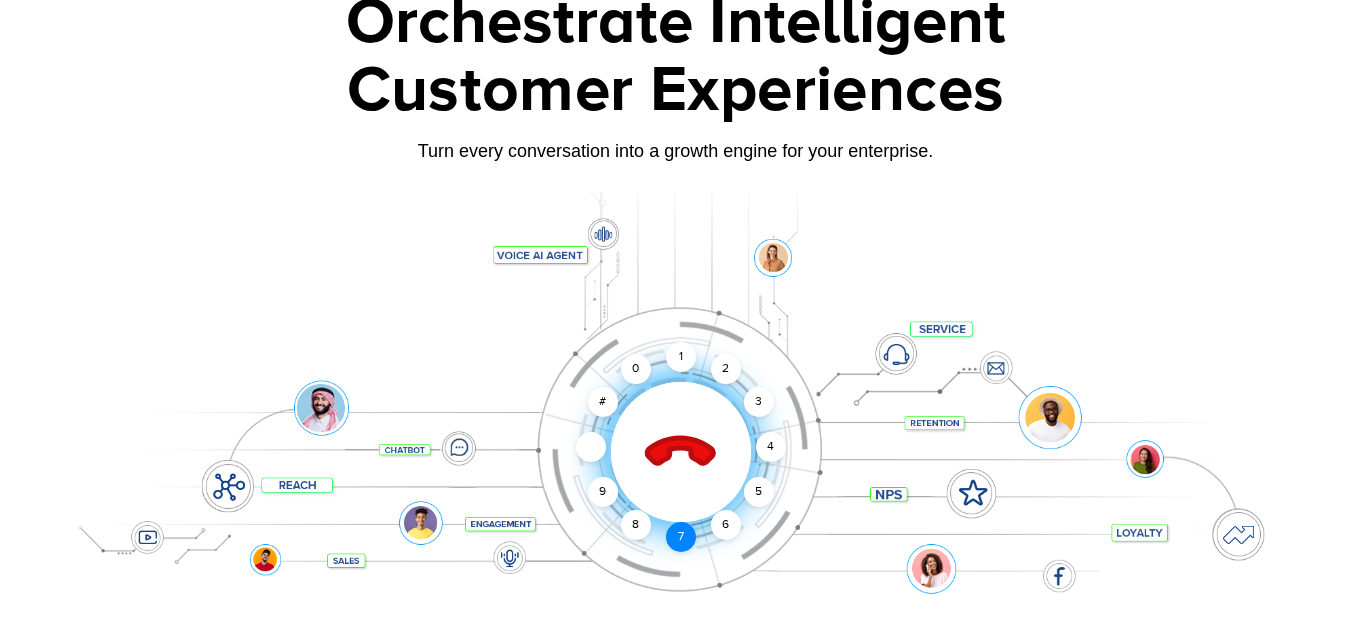click on "7" at bounding box center (681, 537) 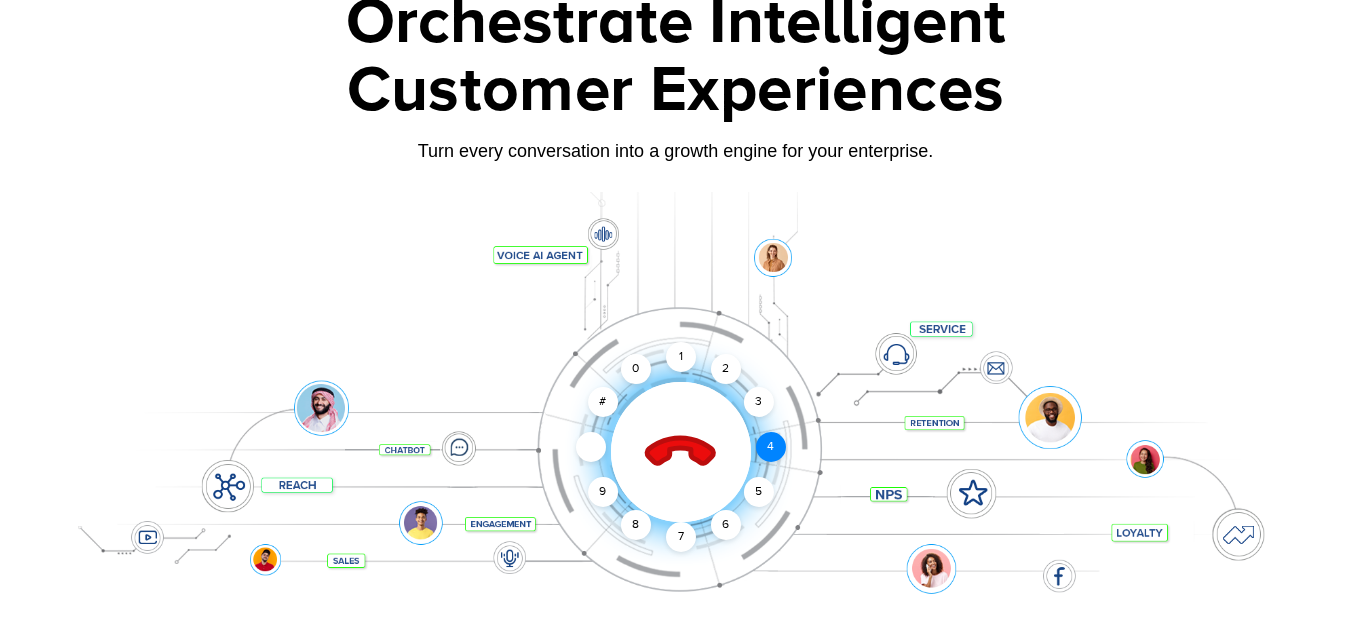 click on "4" at bounding box center [771, 447] 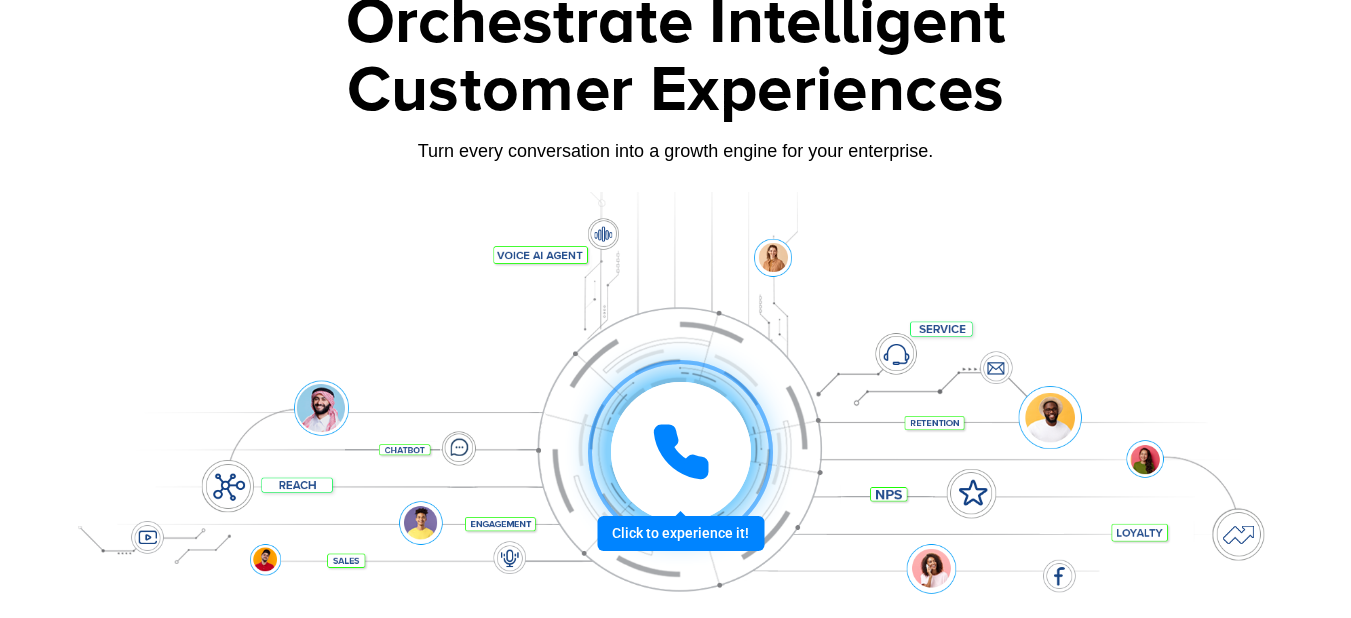 click at bounding box center [681, 452] 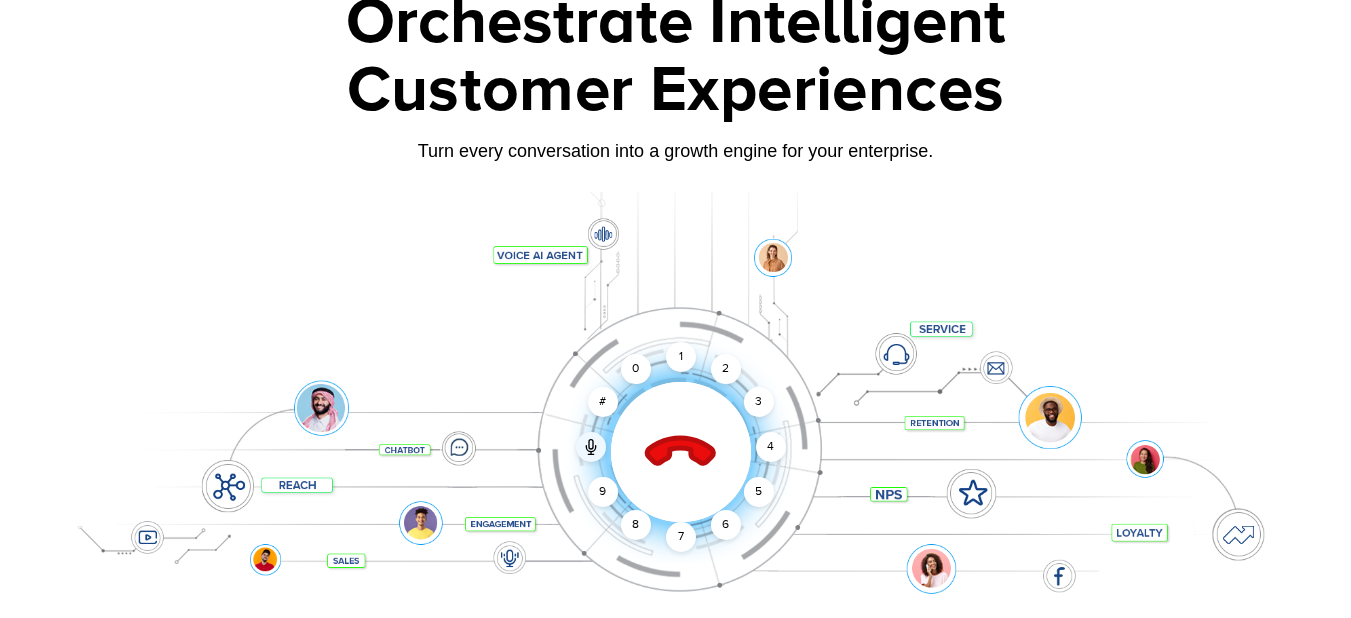 click at bounding box center [681, 452] 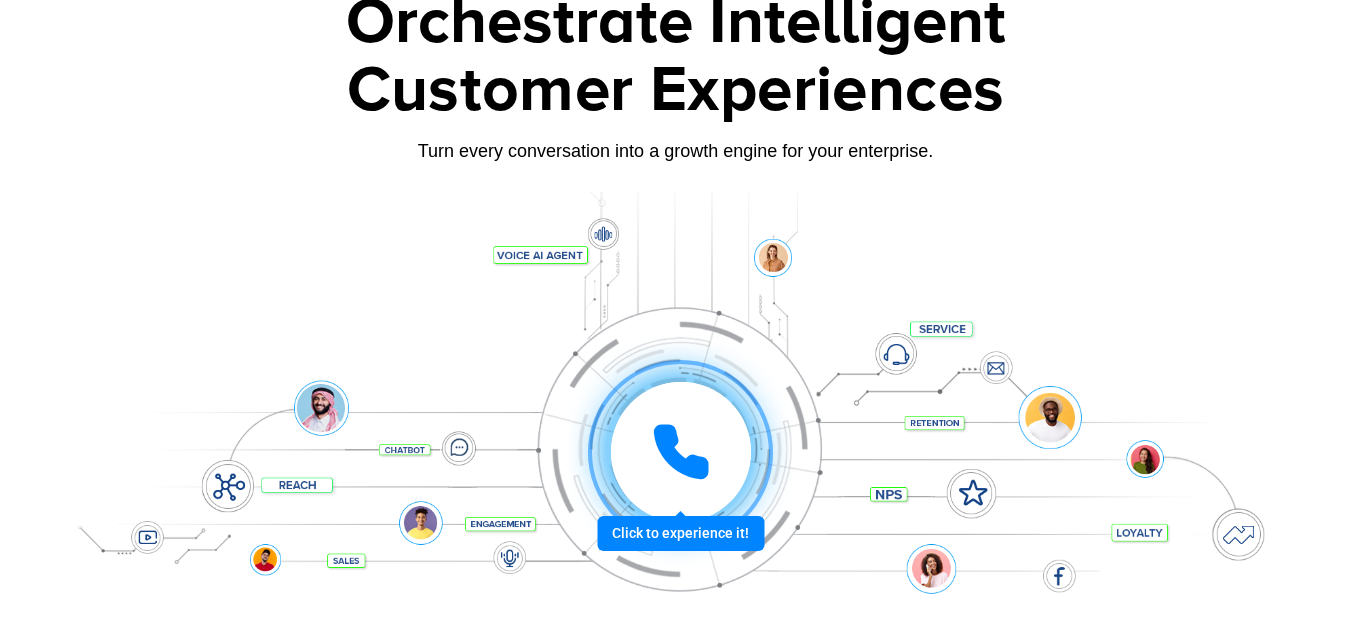 click at bounding box center (681, 452) 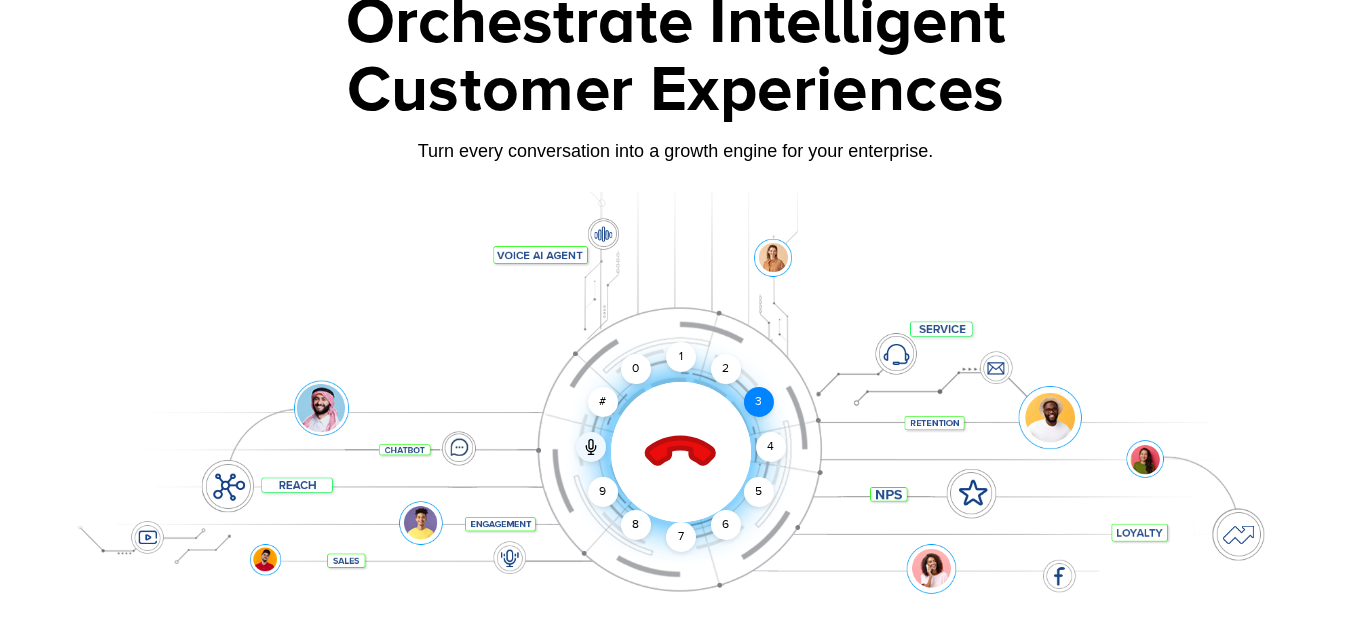 click on "3" at bounding box center [758, 402] 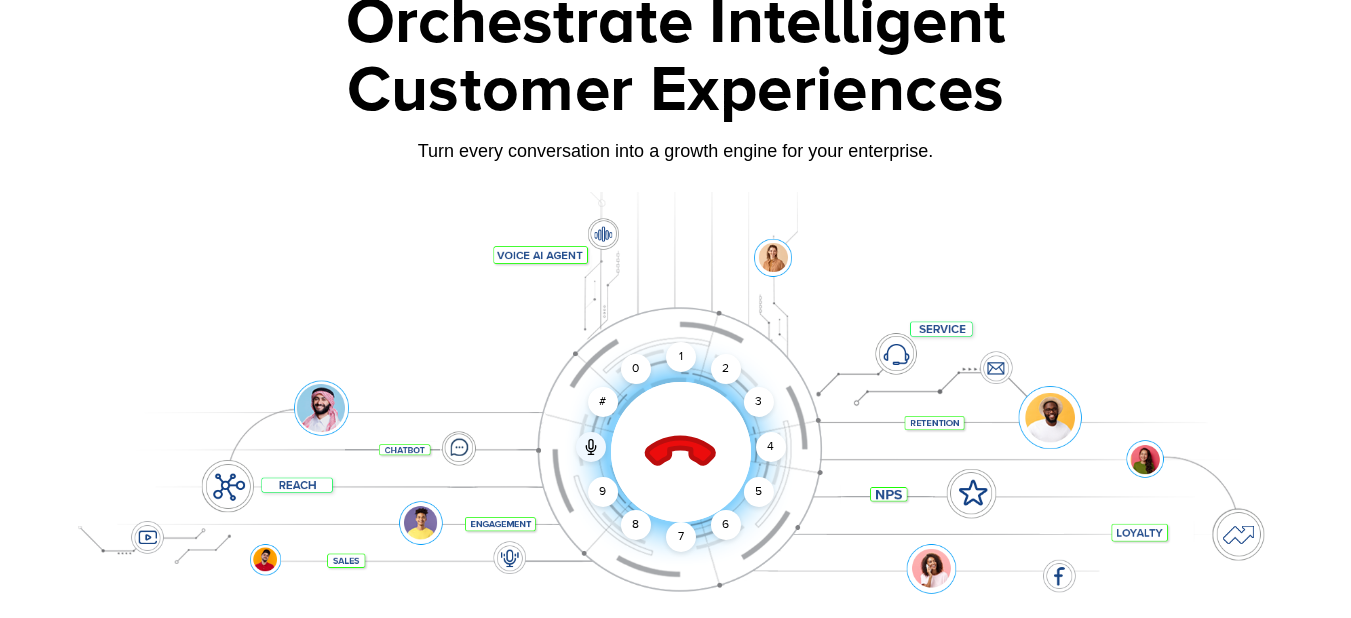 click at bounding box center [676, 422] 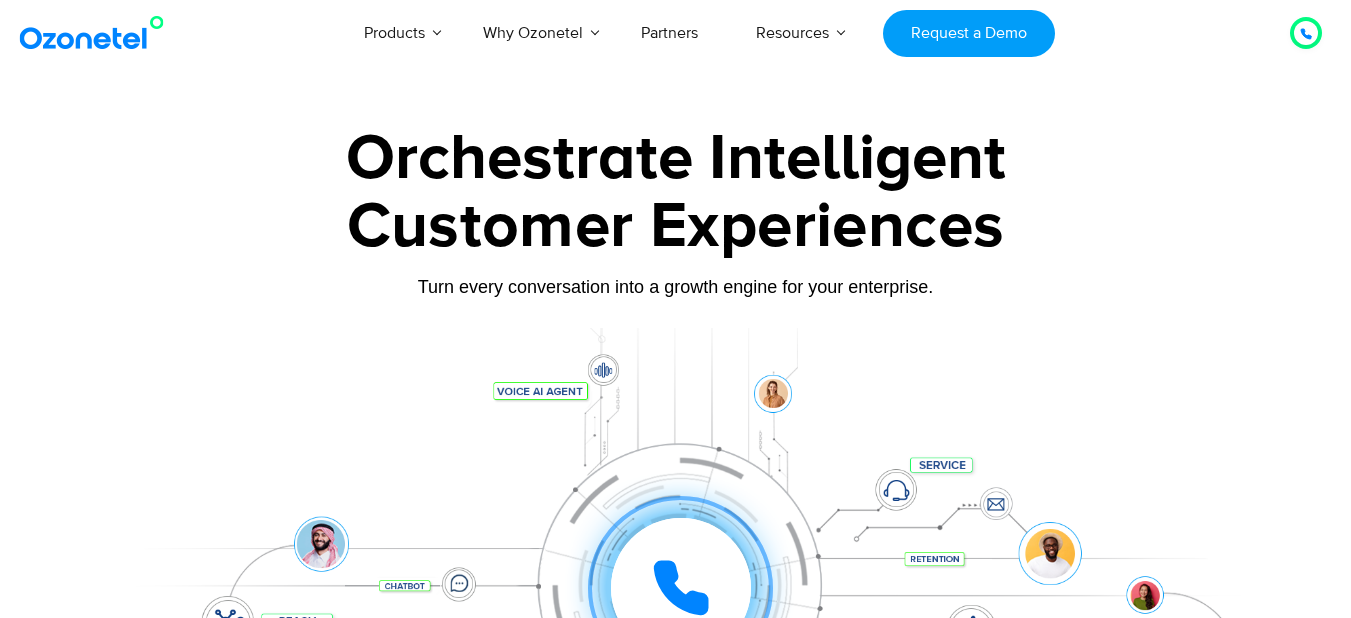 scroll, scrollTop: 2, scrollLeft: 0, axis: vertical 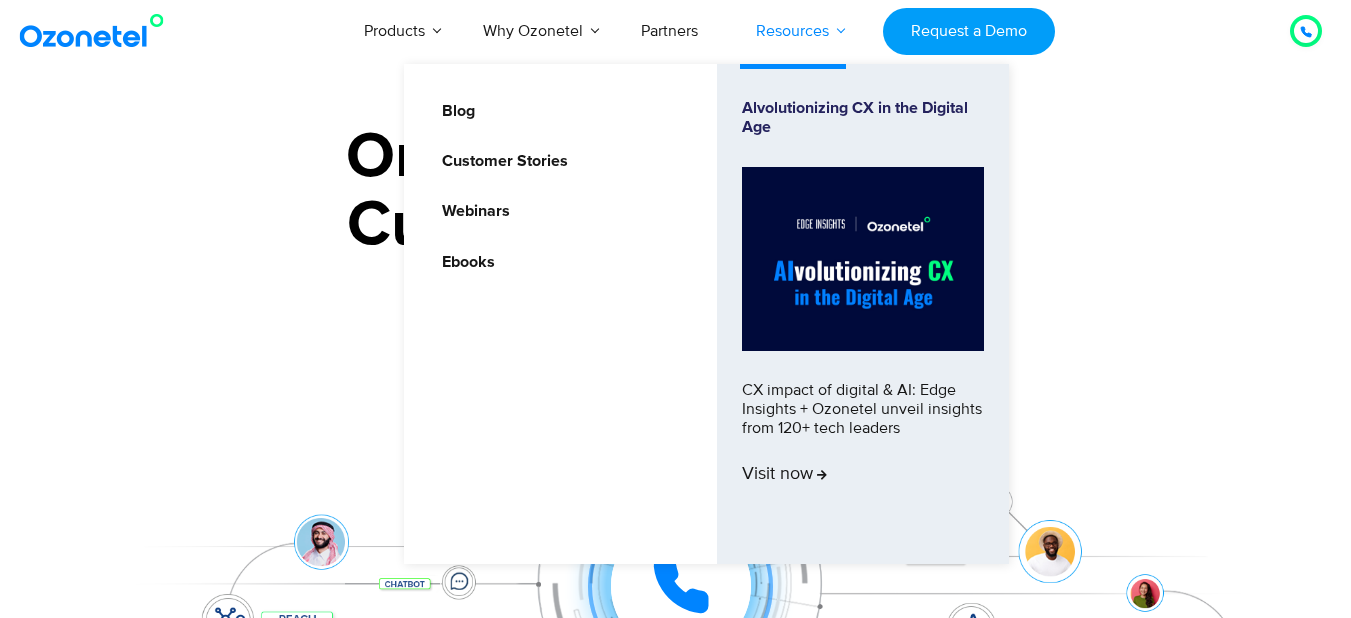 click on "Resources" at bounding box center [792, 31] 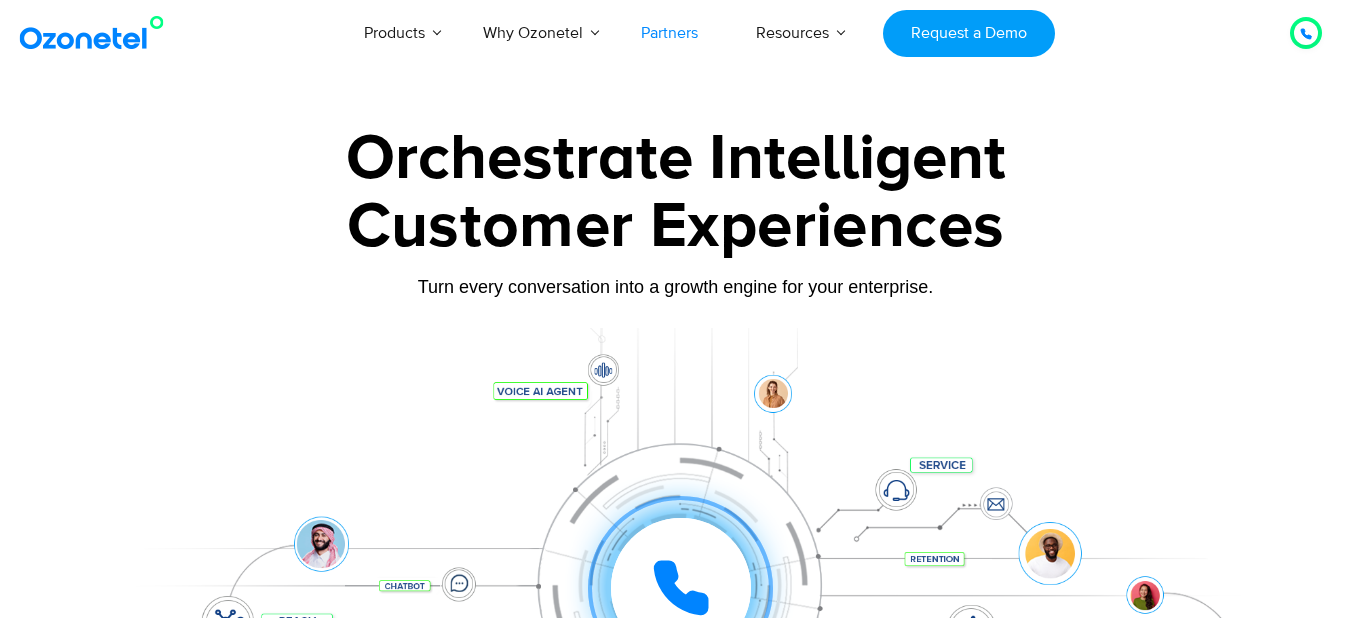 click on "Partners" at bounding box center (669, 33) 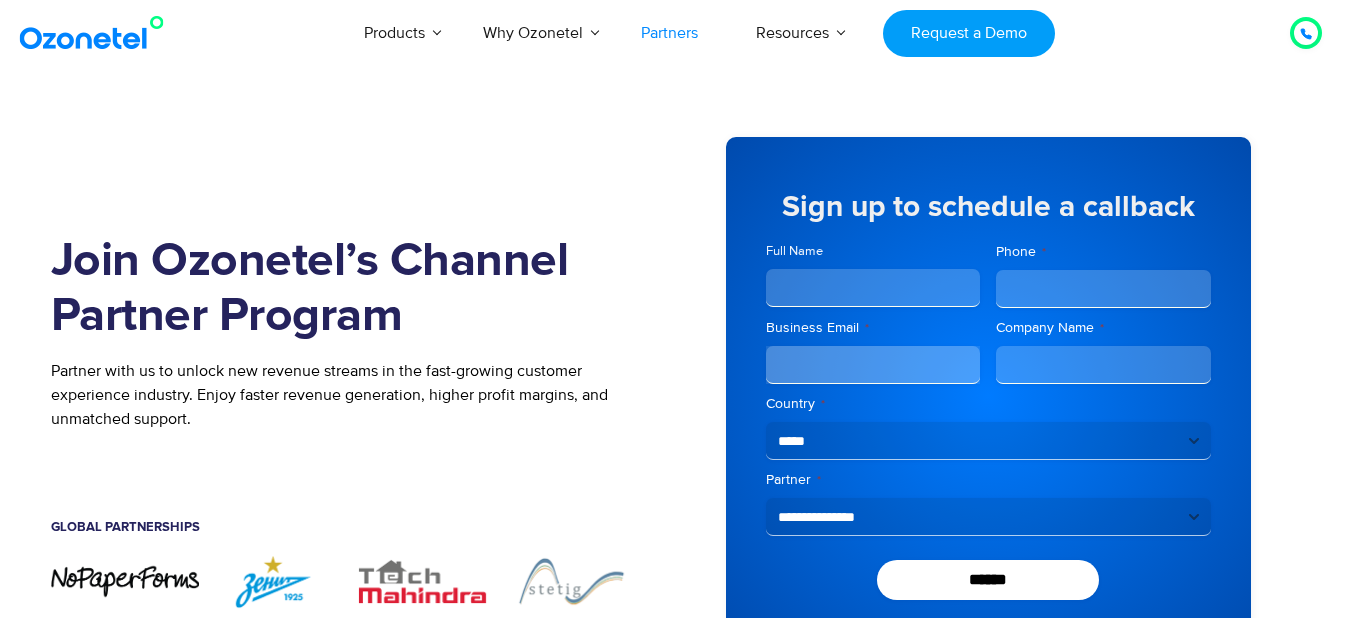scroll, scrollTop: 0, scrollLeft: 0, axis: both 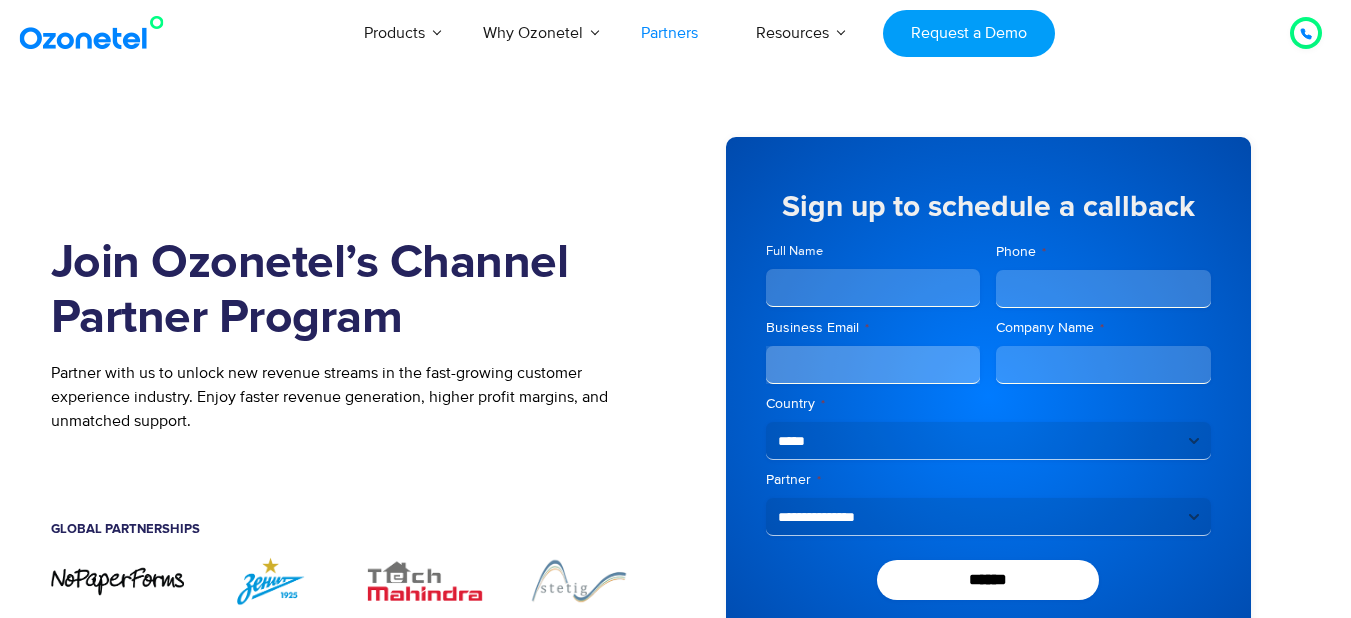 click on "Full Name" at bounding box center [873, 288] 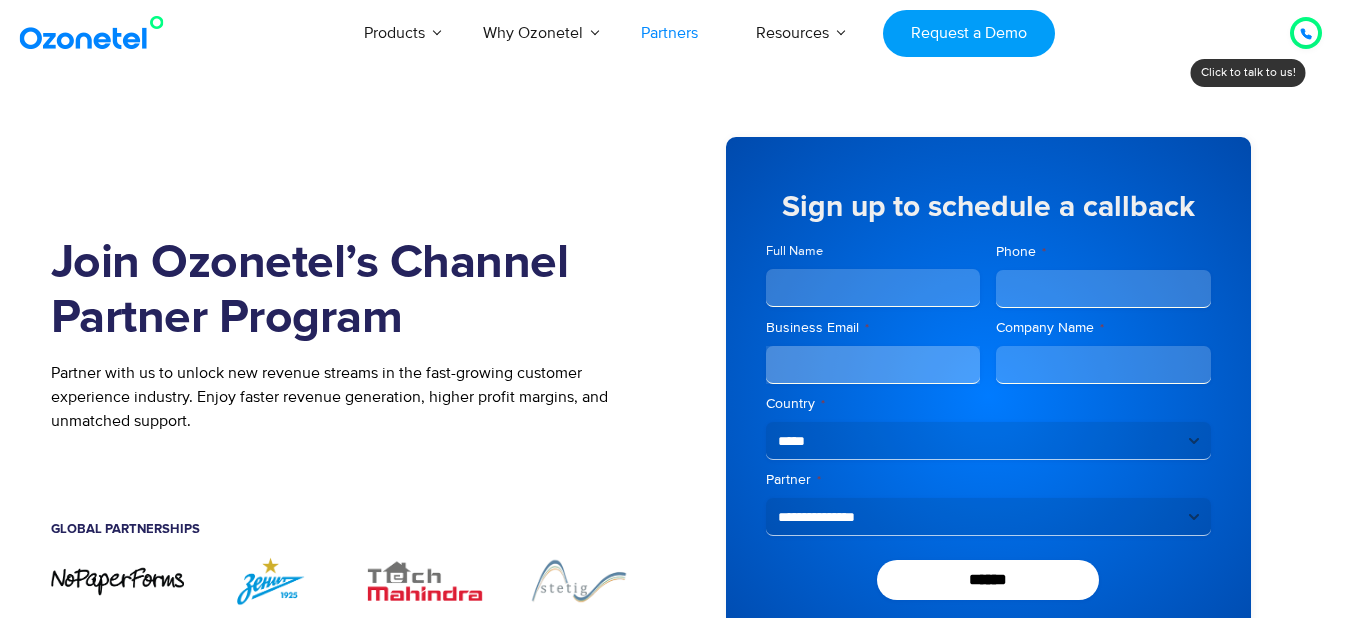 type on "**********" 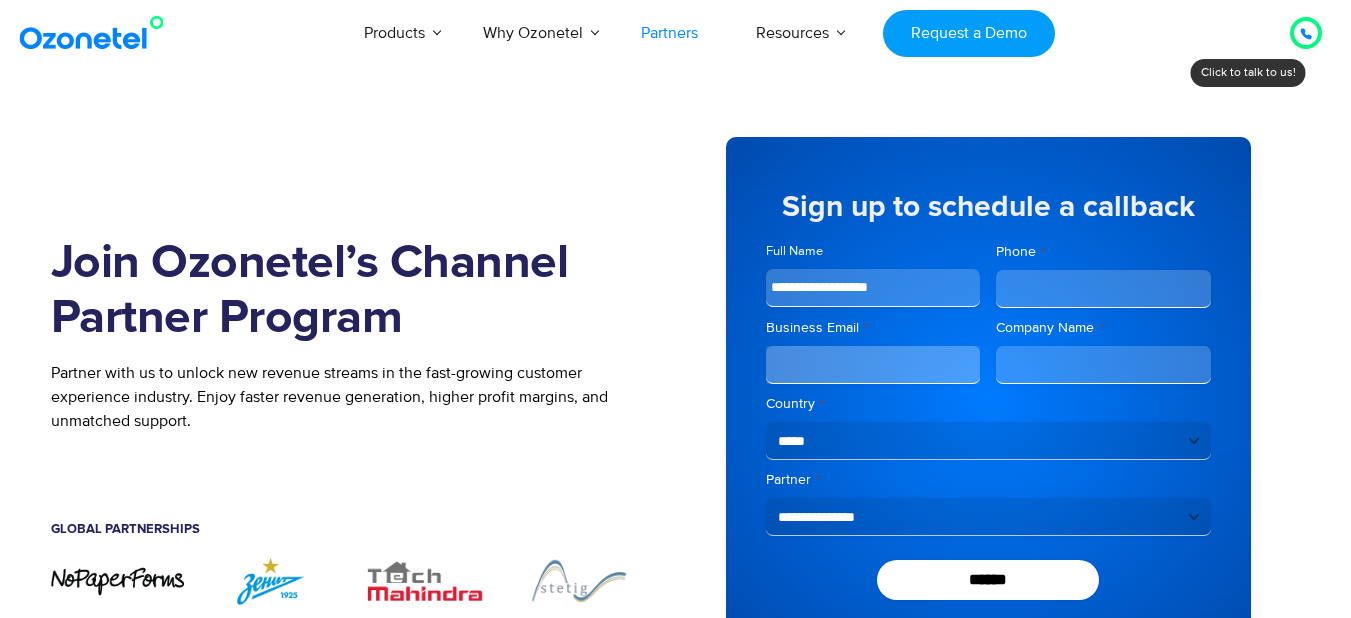 click on "Phone *" at bounding box center [1103, 289] 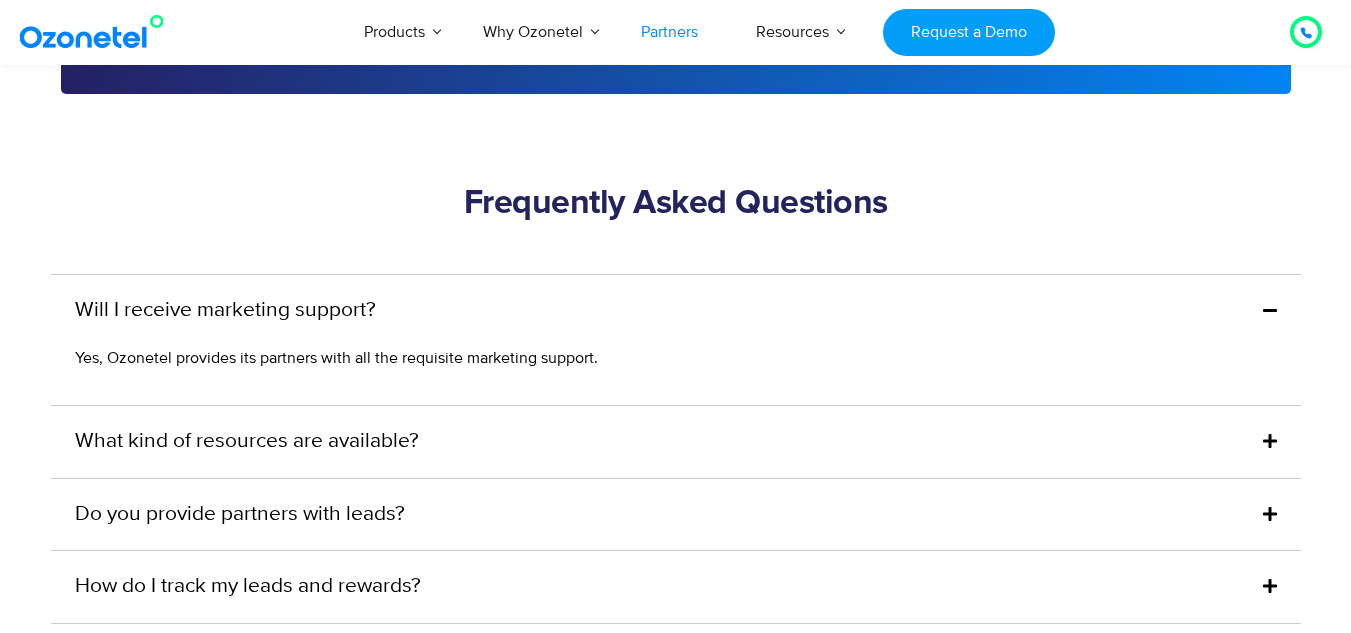 scroll, scrollTop: 4710, scrollLeft: 0, axis: vertical 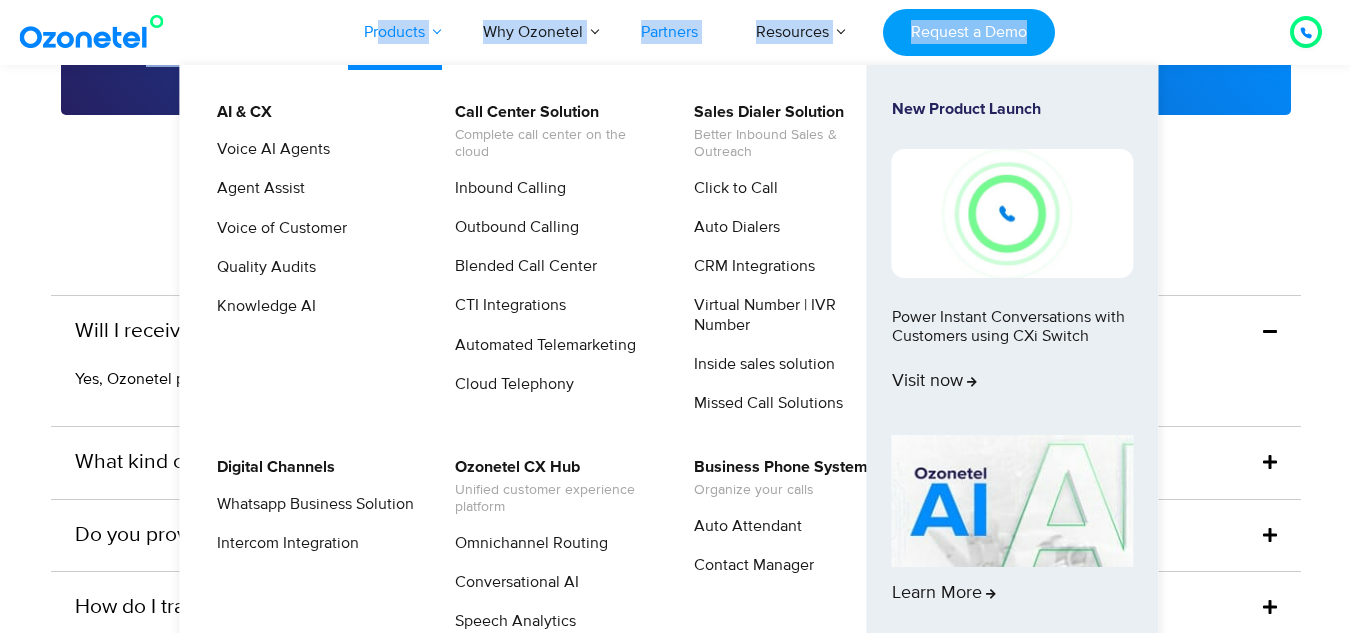 drag, startPoint x: 538, startPoint y: 454, endPoint x: 381, endPoint y: 27, distance: 454.94833 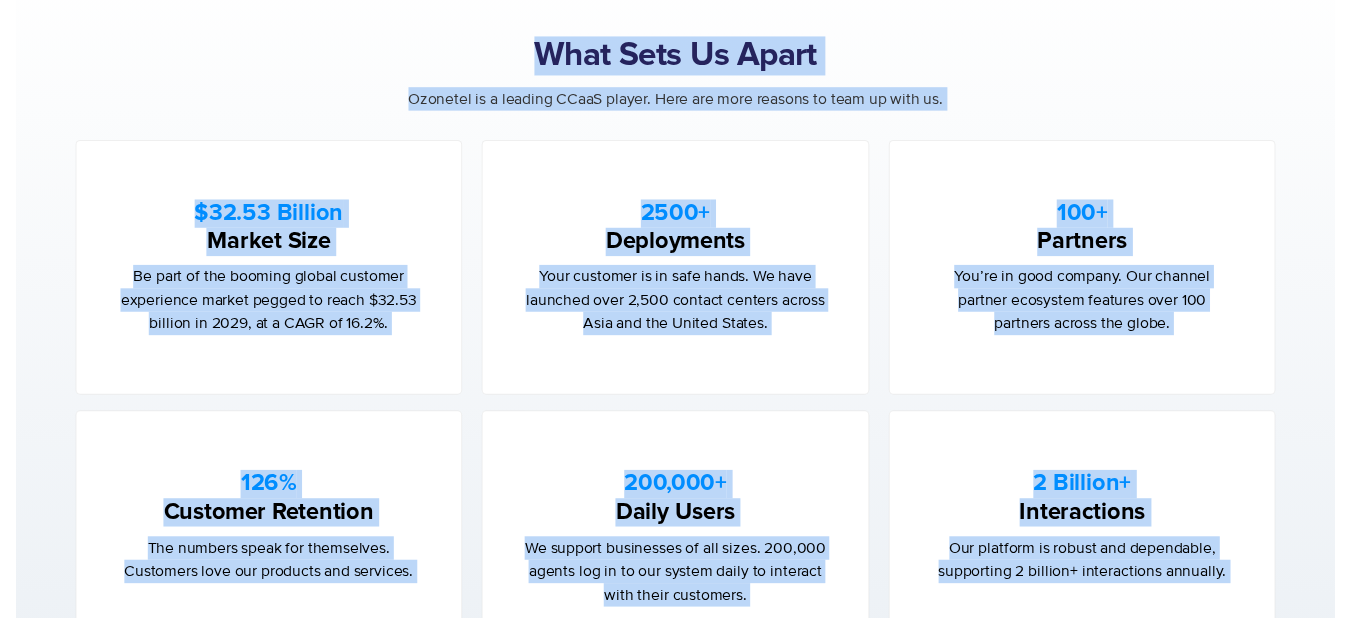 scroll, scrollTop: 0, scrollLeft: 0, axis: both 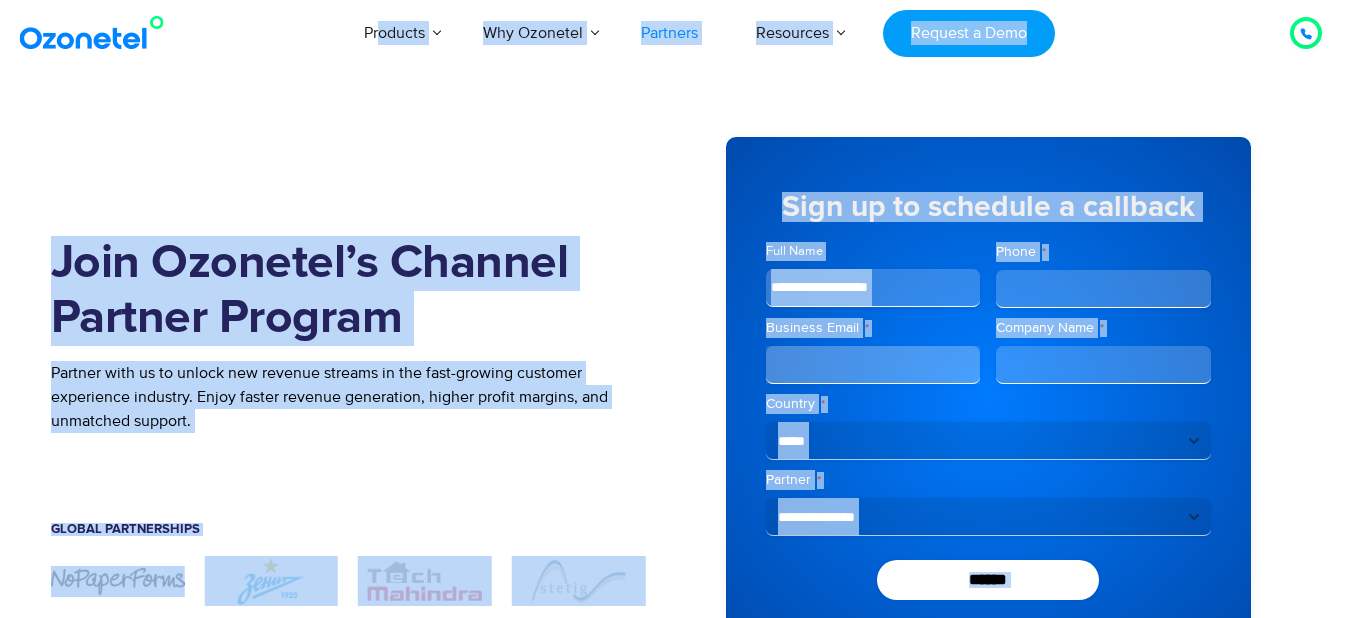 click on "USA : [PHONE]
INDIA : [PHONE]
Click to talk to us!
Call in progress...
1 2 3 4 5 6 7 8 9 # 0
Products
AI & CX
Voice AI Agents
Agent Assist" at bounding box center [675, 3198] 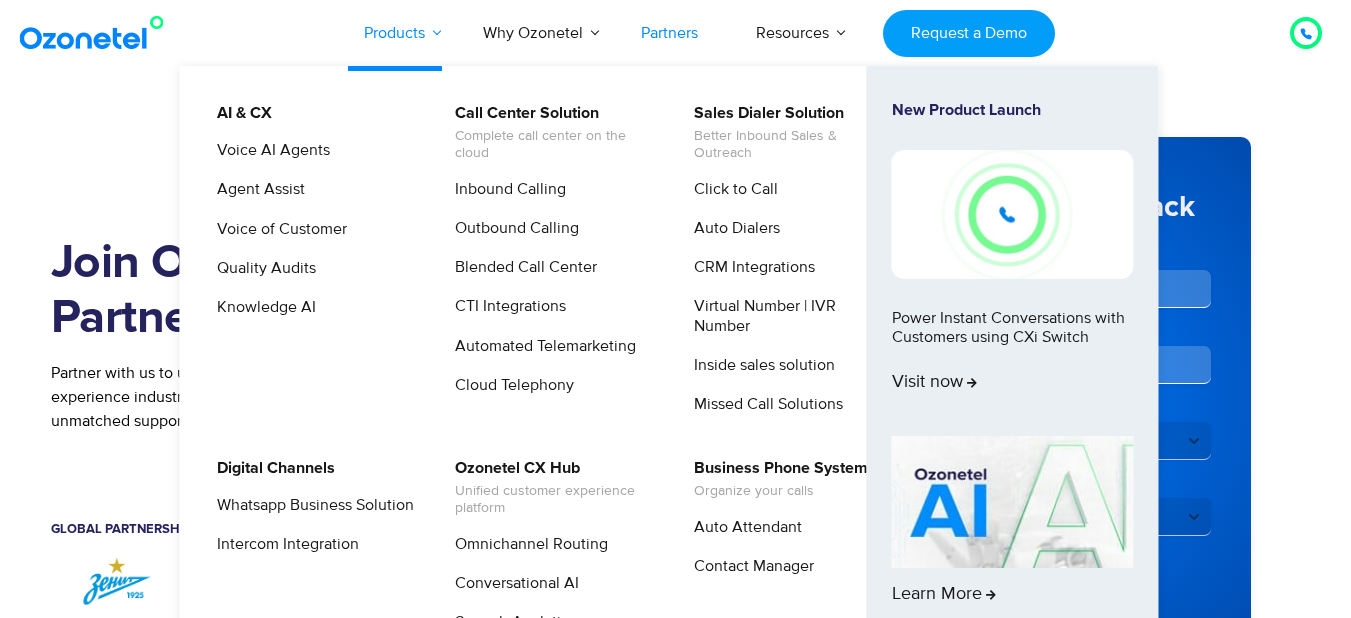 click on "Products" at bounding box center (394, 33) 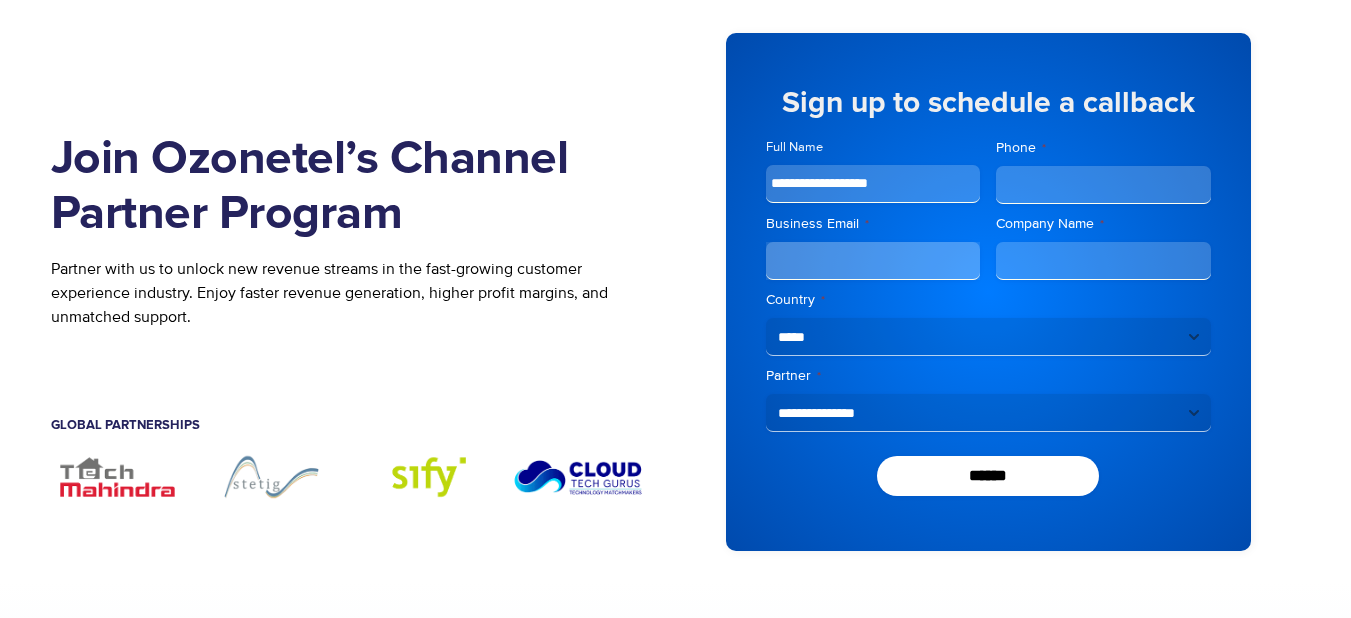 scroll, scrollTop: 105, scrollLeft: 0, axis: vertical 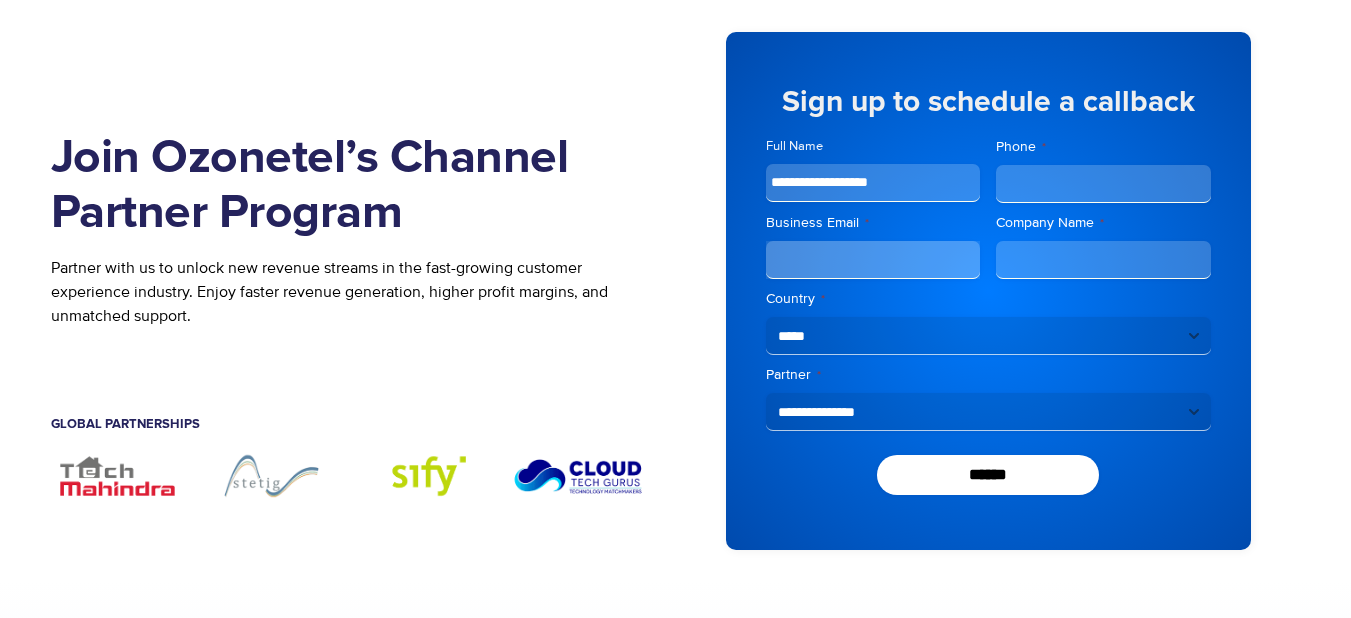 click on "**********" at bounding box center (988, 412) 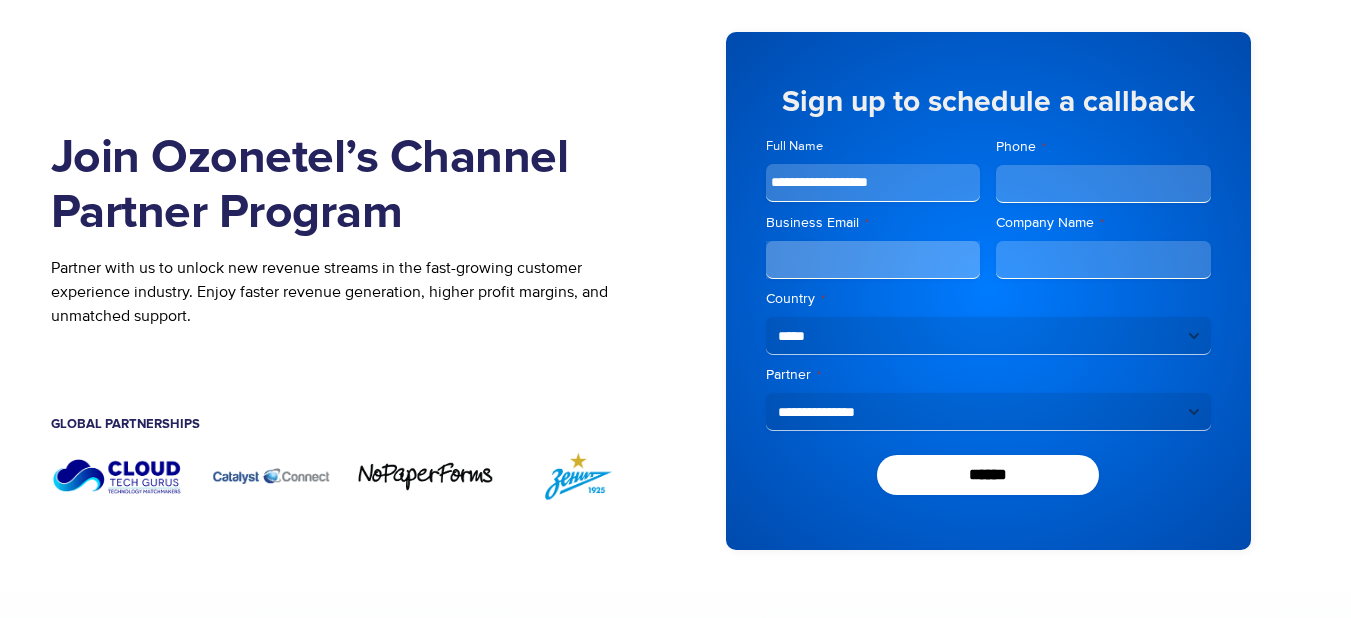 click on "Global Partnerships" at bounding box center [348, 402] 